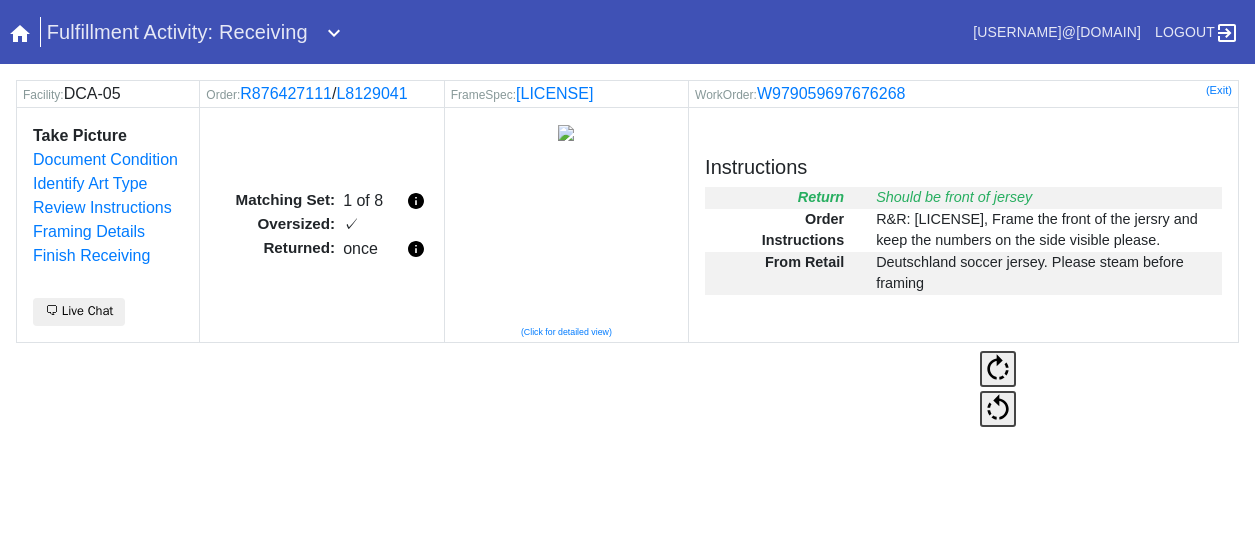 scroll, scrollTop: 0, scrollLeft: 0, axis: both 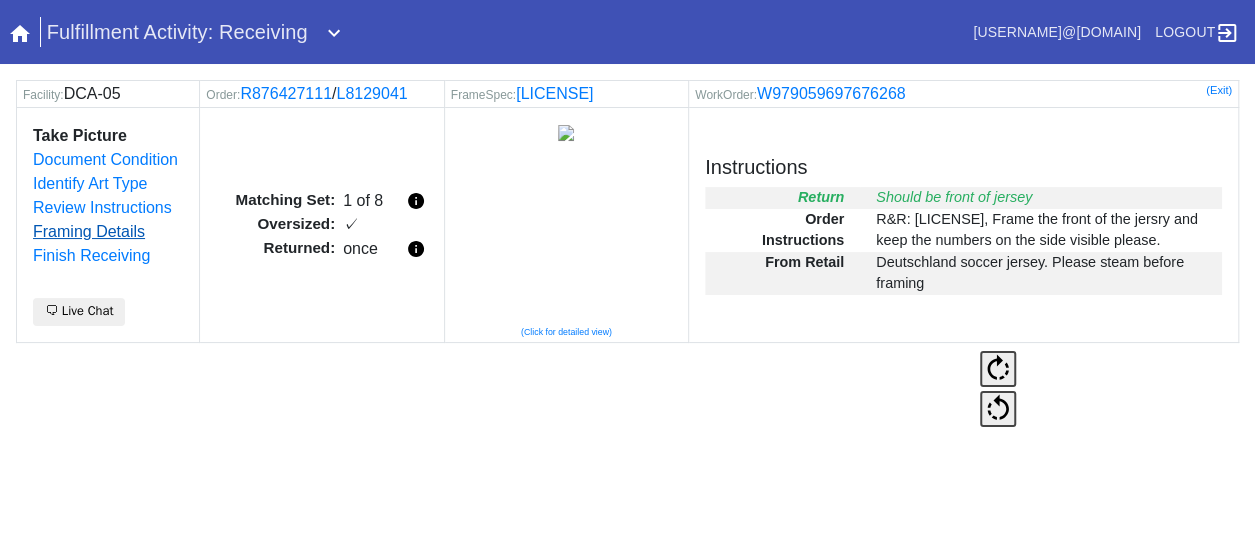 click on "Framing Details" at bounding box center (89, 231) 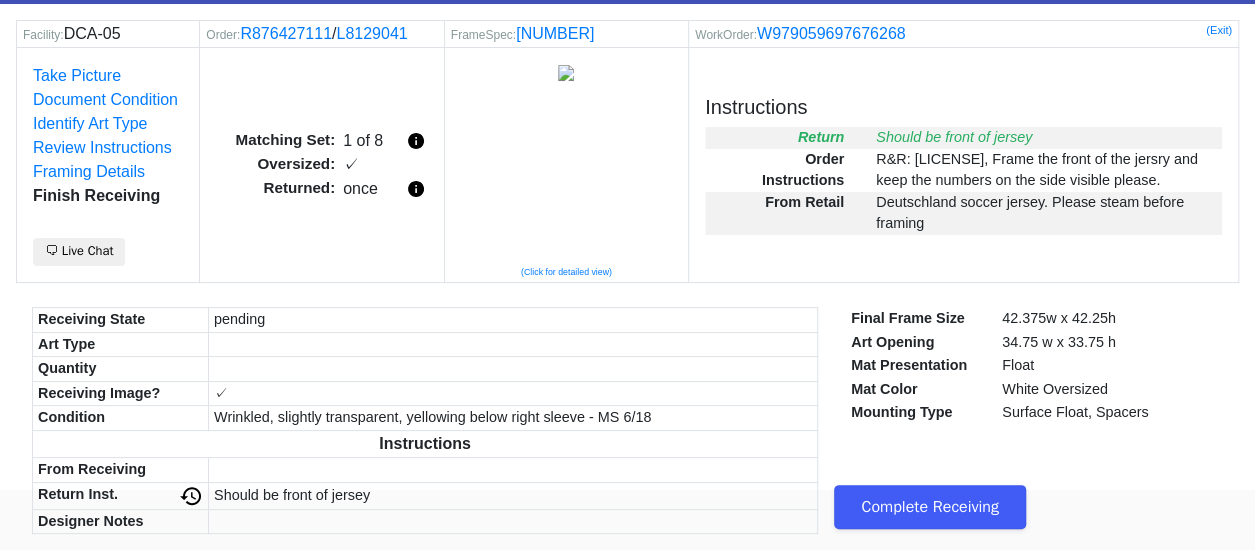 scroll, scrollTop: 86, scrollLeft: 0, axis: vertical 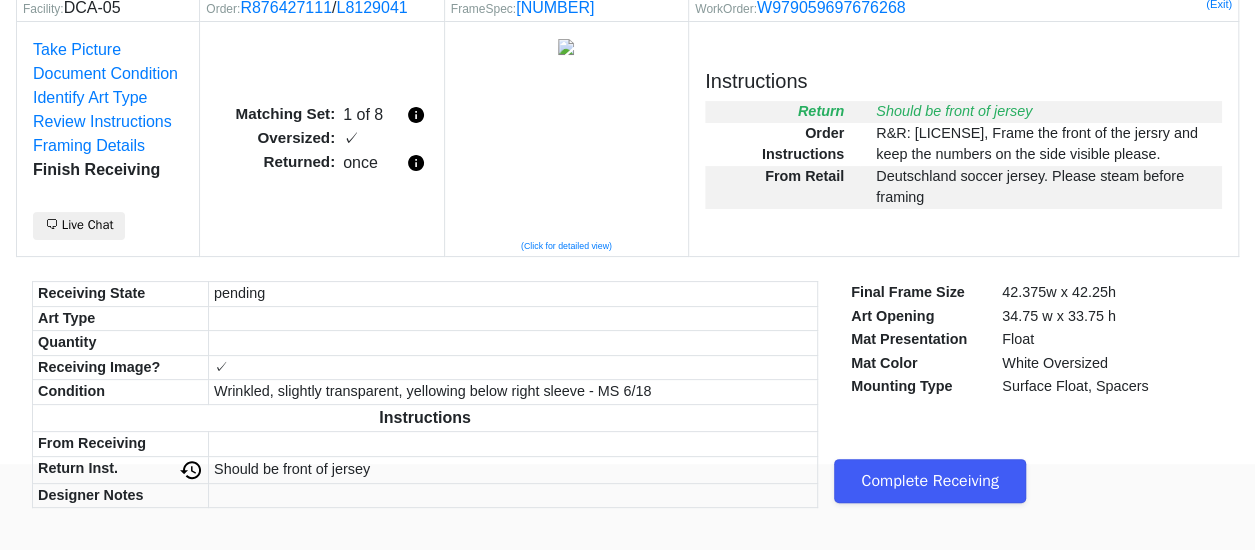 click on "Complete Receiving" at bounding box center [930, 481] 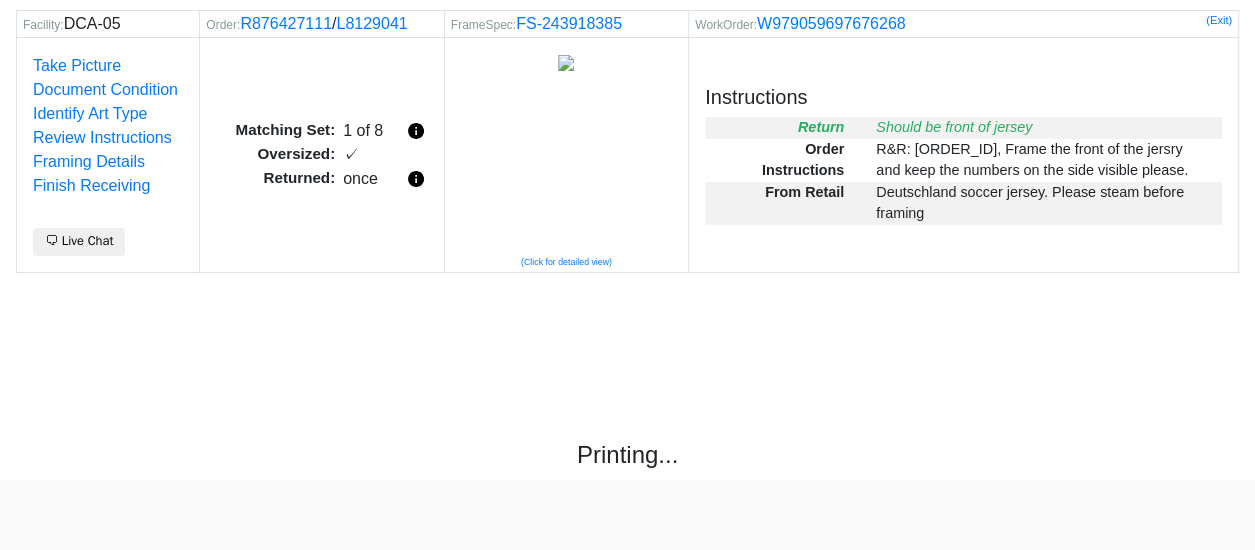 scroll, scrollTop: 100, scrollLeft: 0, axis: vertical 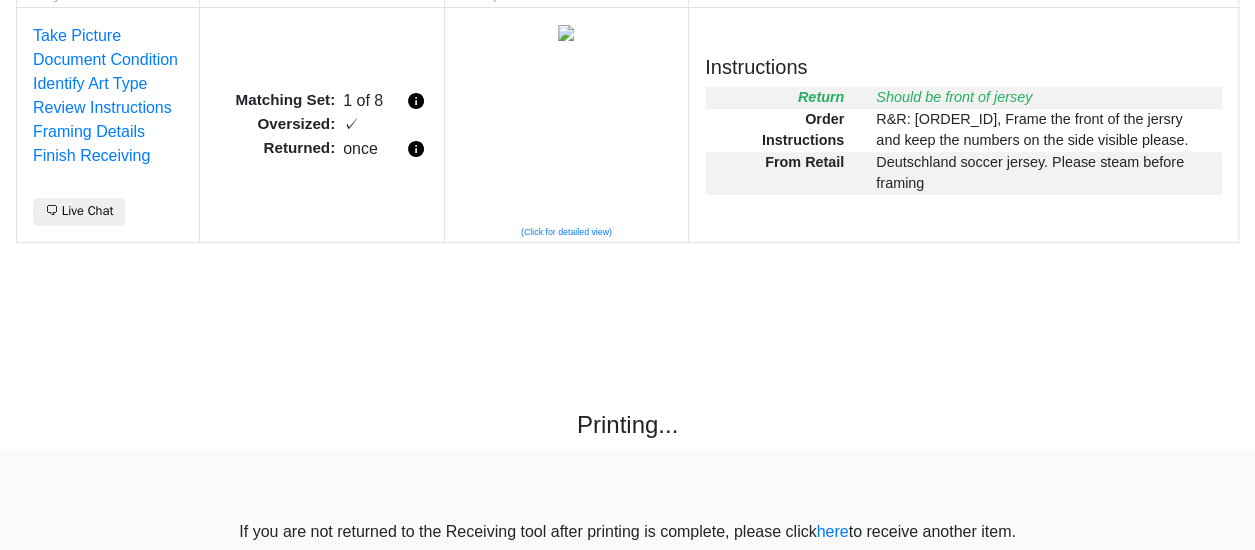 click on "Facility: DCA-05 Order: R876427111 / L8129041 FrameSpec: FS-243918385 WorkOrder: W979059697676268 (Exit) Take Picture Document Condition Identify Art Type Review Instructions Framing Details Finish Receiving 🗨 Live Chat Matching Set: 1 of 8 Oversized: ✓ Returned: once (Click for detailed view) Instructions Return Should be front of jersey Order Instructions R&R: L4449325, Frame the front of the jersry and keep the numbers on the side visible please. From Retail Deutschland soccer jersey. Please steam before framing Printing... If you are not returned to the Receiving tool after printing is complete, please click here to receive another item." at bounding box center [627, 262] 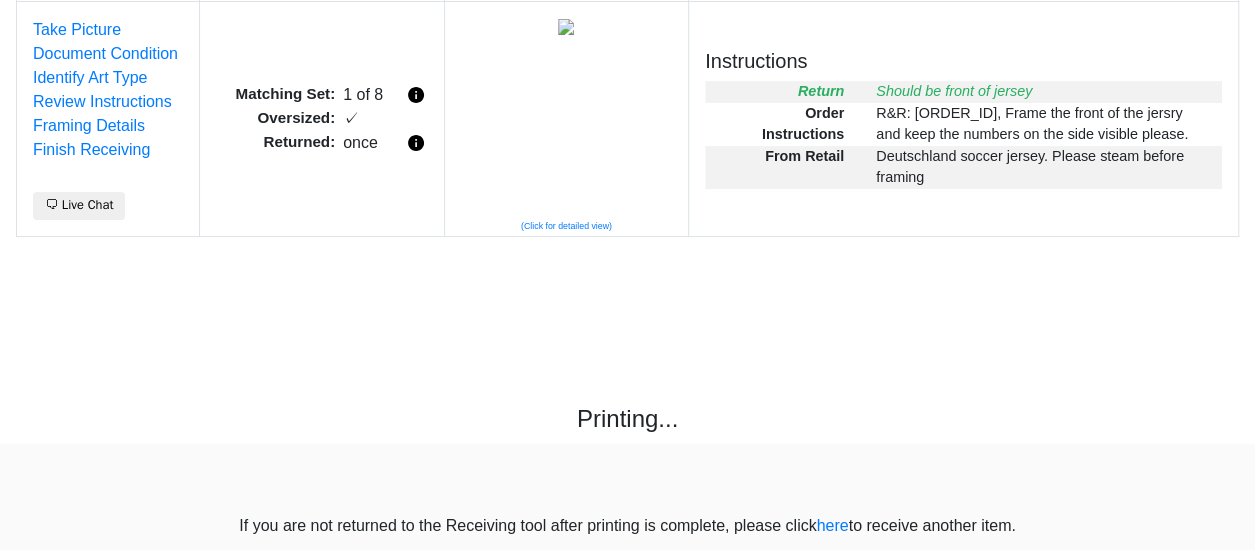 scroll, scrollTop: 108, scrollLeft: 0, axis: vertical 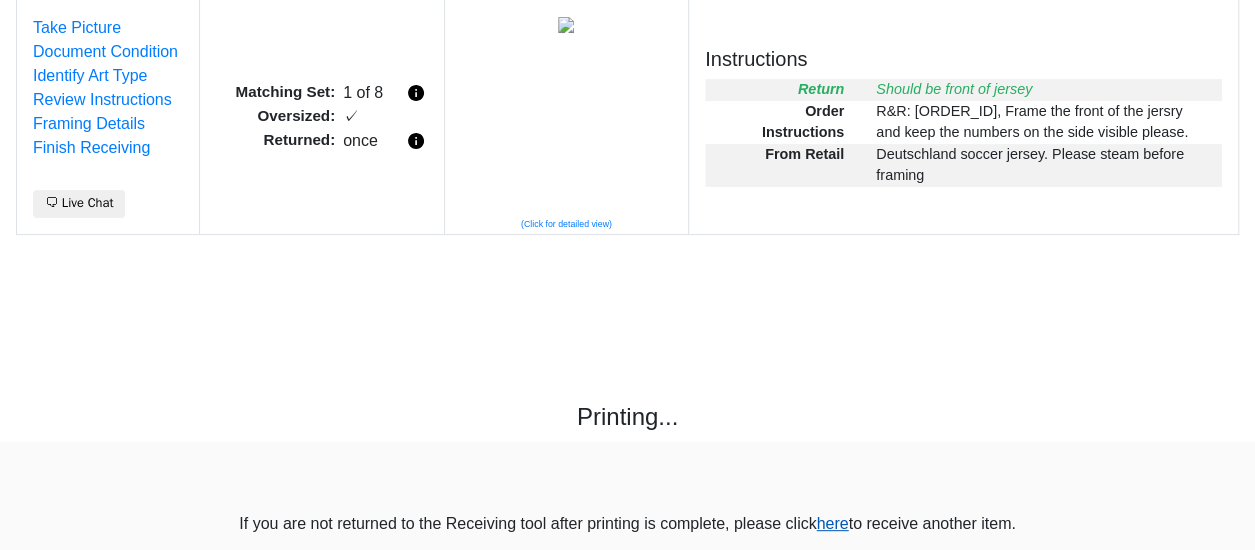 click on "here" at bounding box center (832, 523) 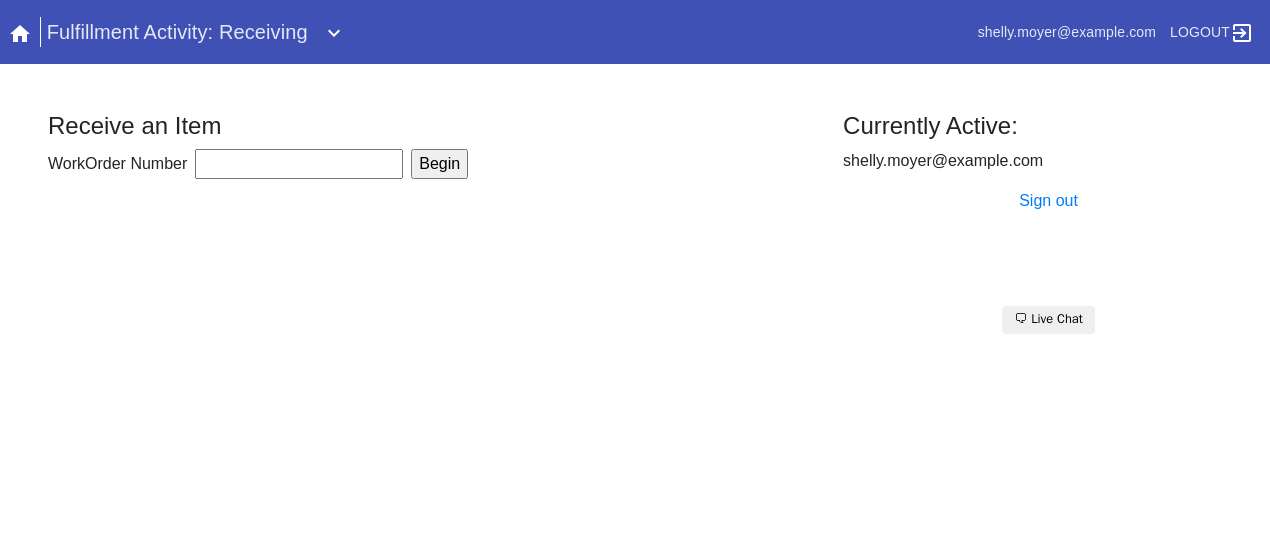 scroll, scrollTop: 0, scrollLeft: 0, axis: both 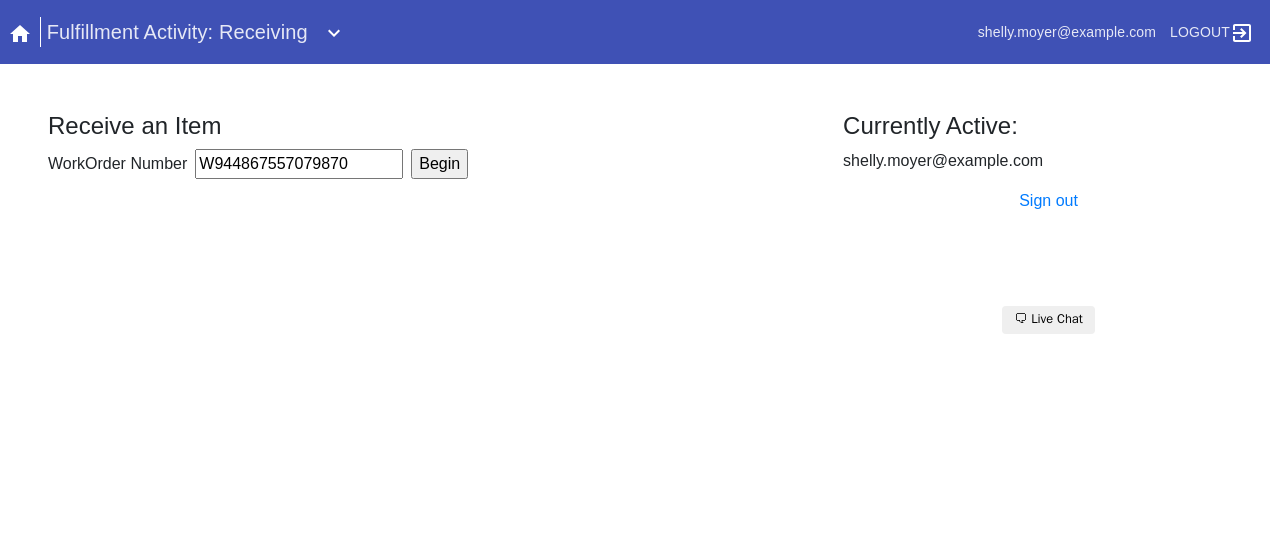 type on "W944867557079870" 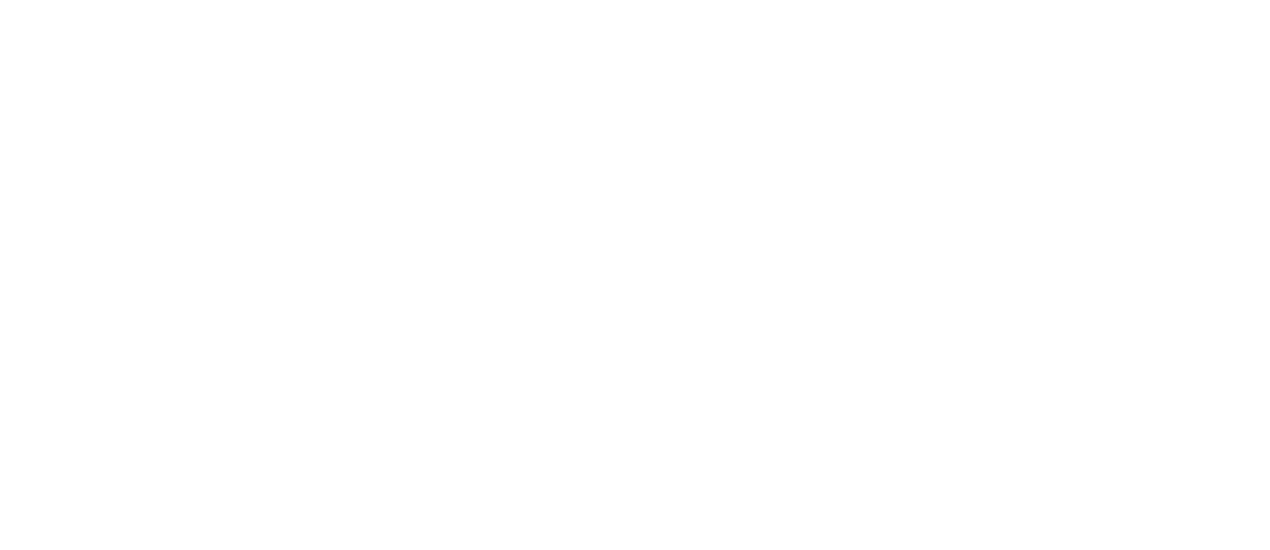 scroll, scrollTop: 0, scrollLeft: 0, axis: both 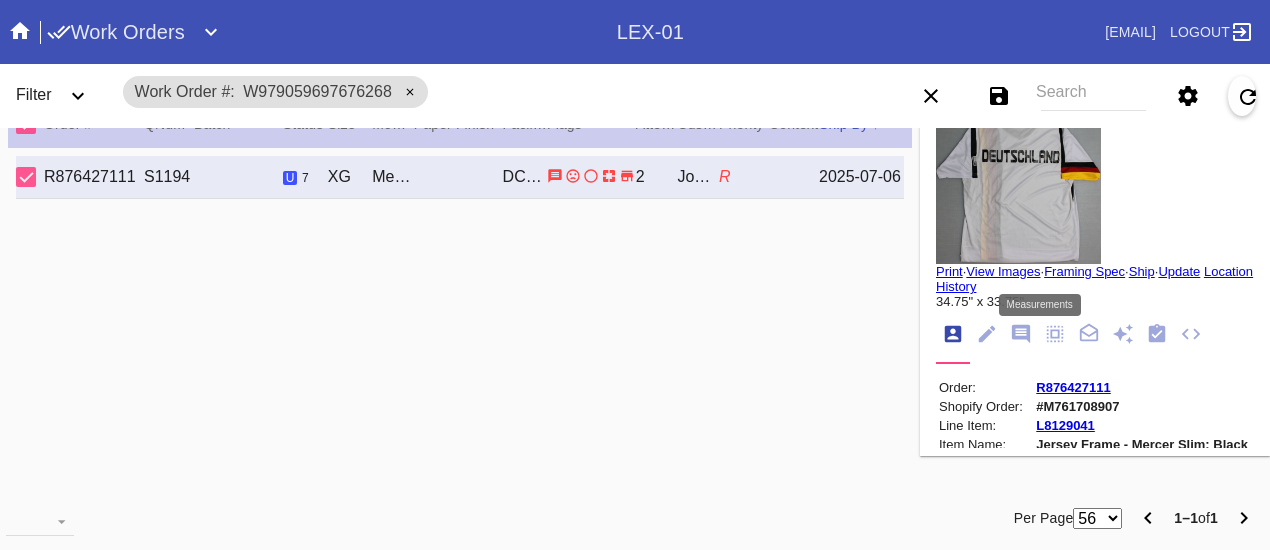 click at bounding box center (1054, 333) 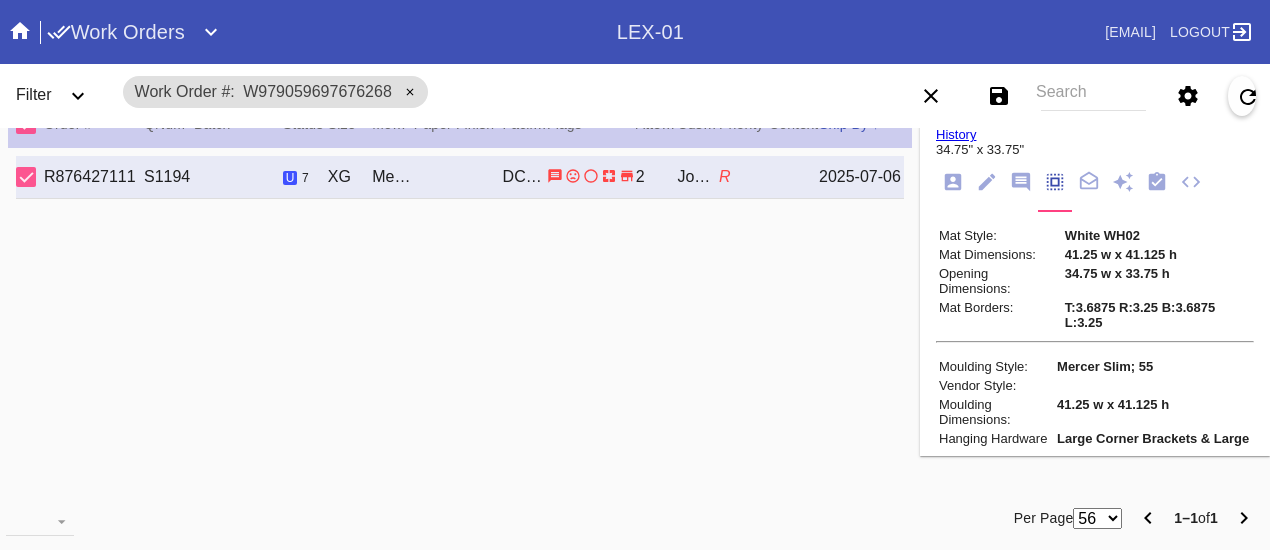 scroll, scrollTop: 0, scrollLeft: 0, axis: both 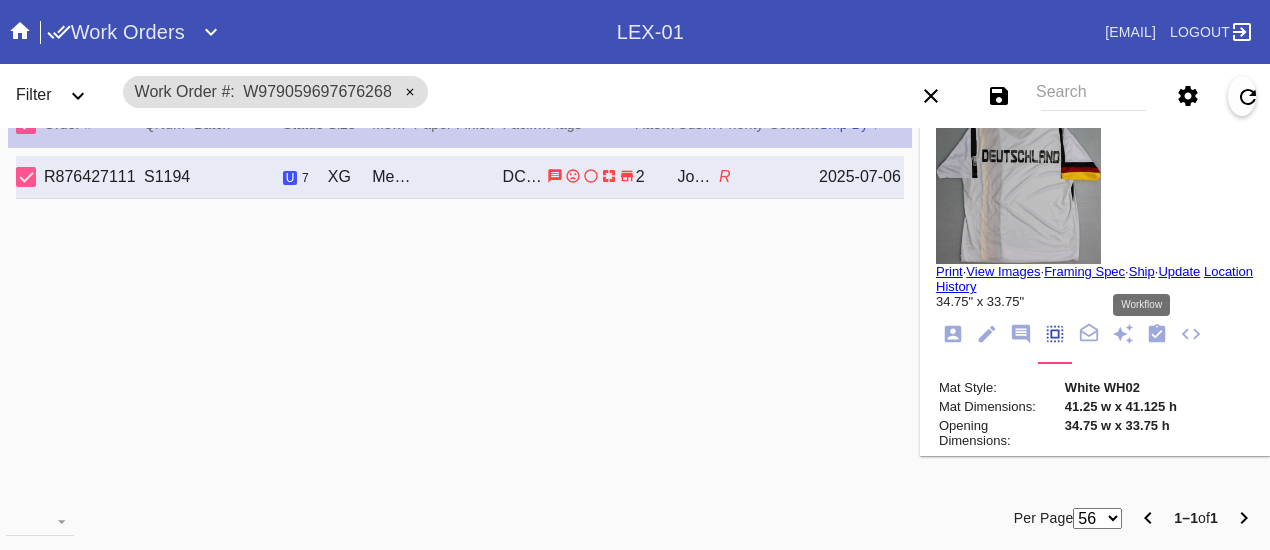 click at bounding box center [1157, 333] 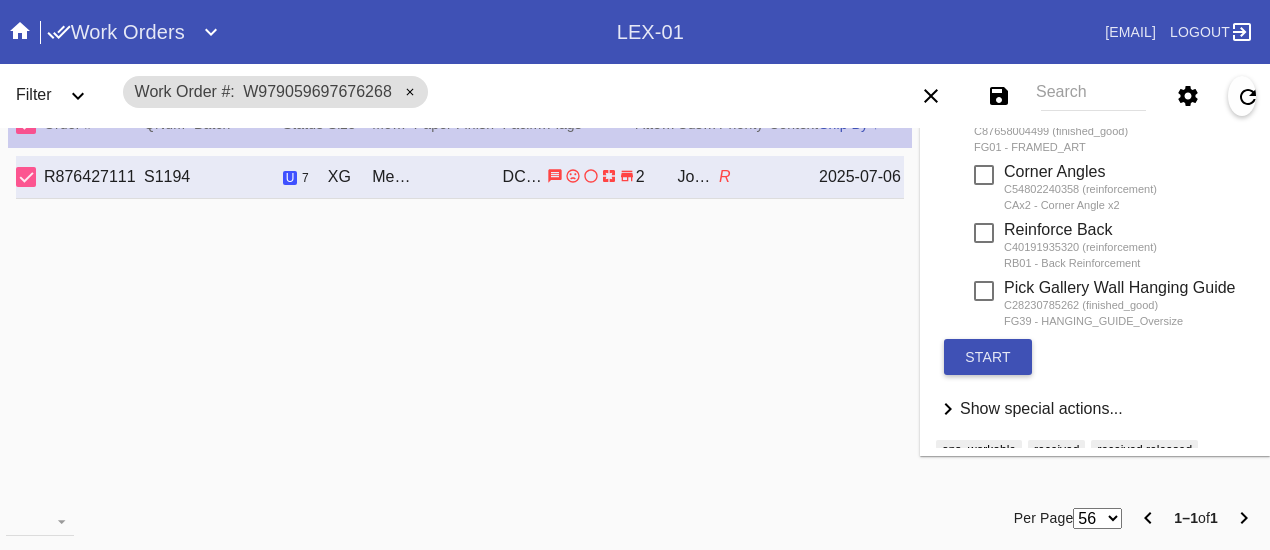 scroll, scrollTop: 846, scrollLeft: 0, axis: vertical 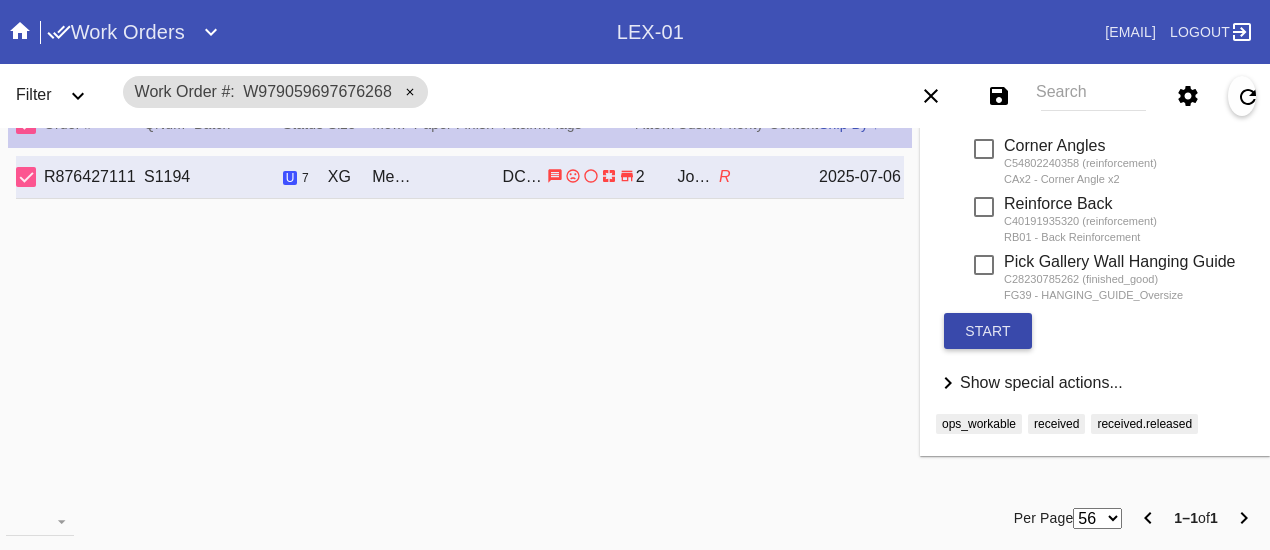 click on "start" at bounding box center (988, 331) 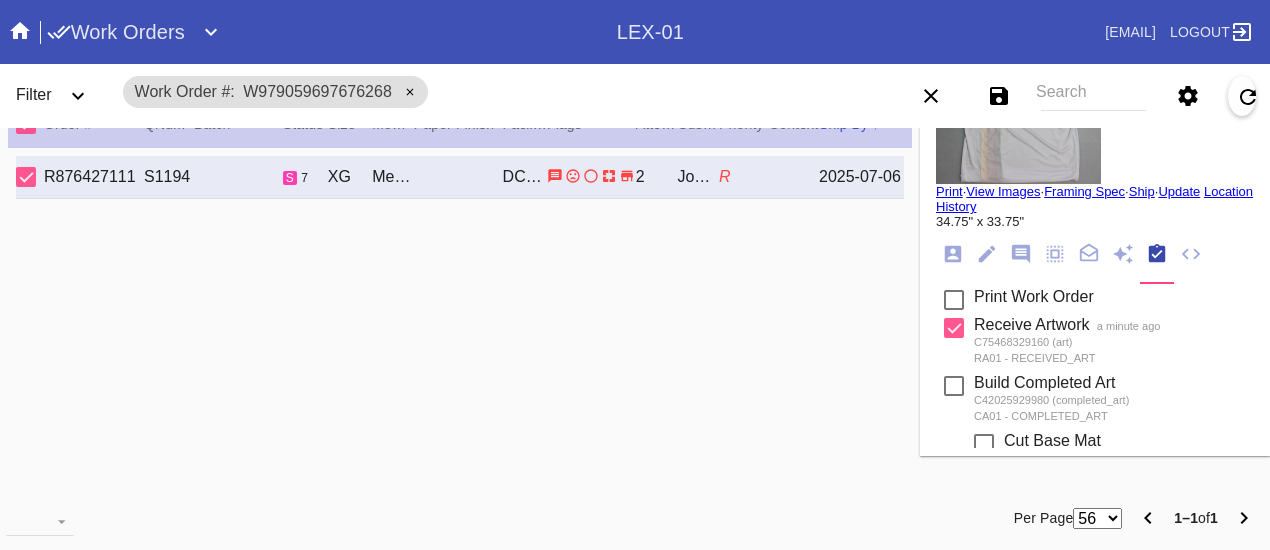 scroll, scrollTop: 0, scrollLeft: 0, axis: both 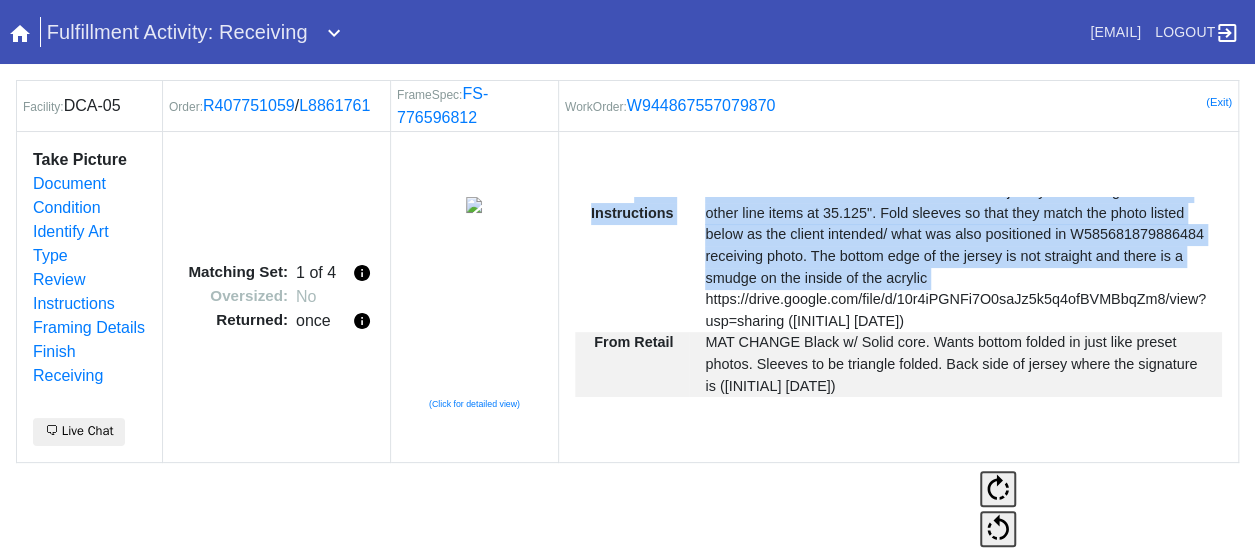 drag, startPoint x: 688, startPoint y: 367, endPoint x: 751, endPoint y: 374, distance: 63.387695 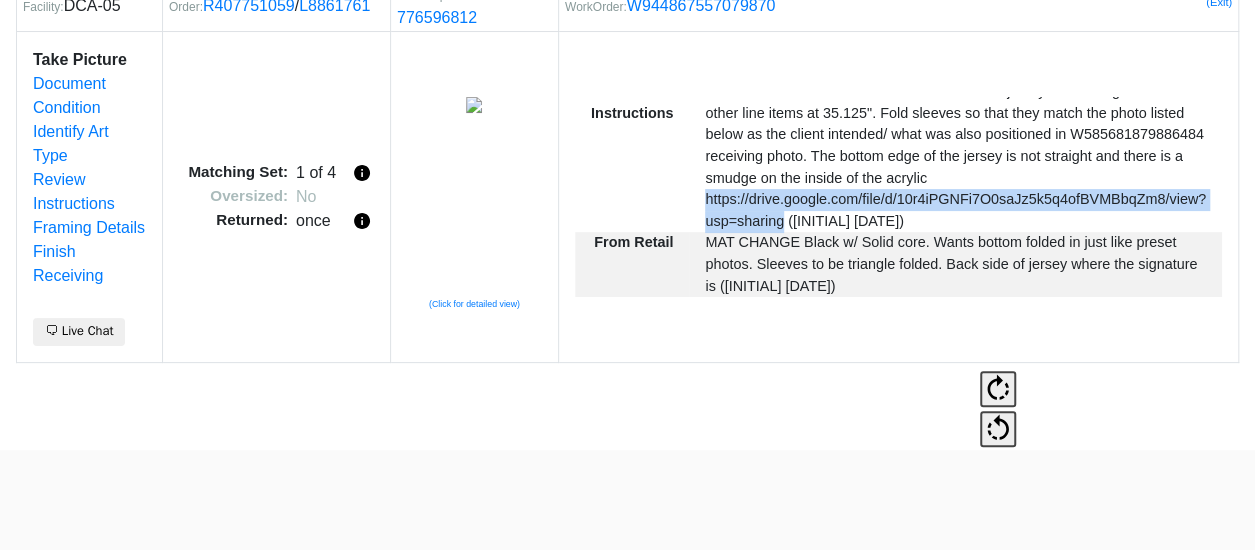 drag, startPoint x: 770, startPoint y: 201, endPoint x: 701, endPoint y: 174, distance: 74.094536 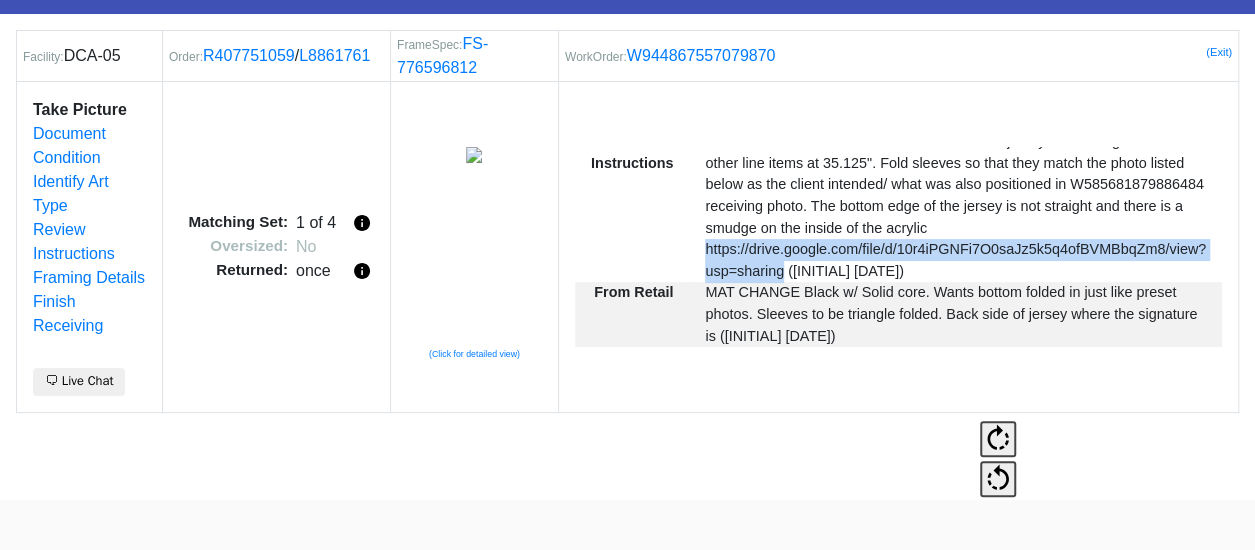 scroll, scrollTop: 0, scrollLeft: 0, axis: both 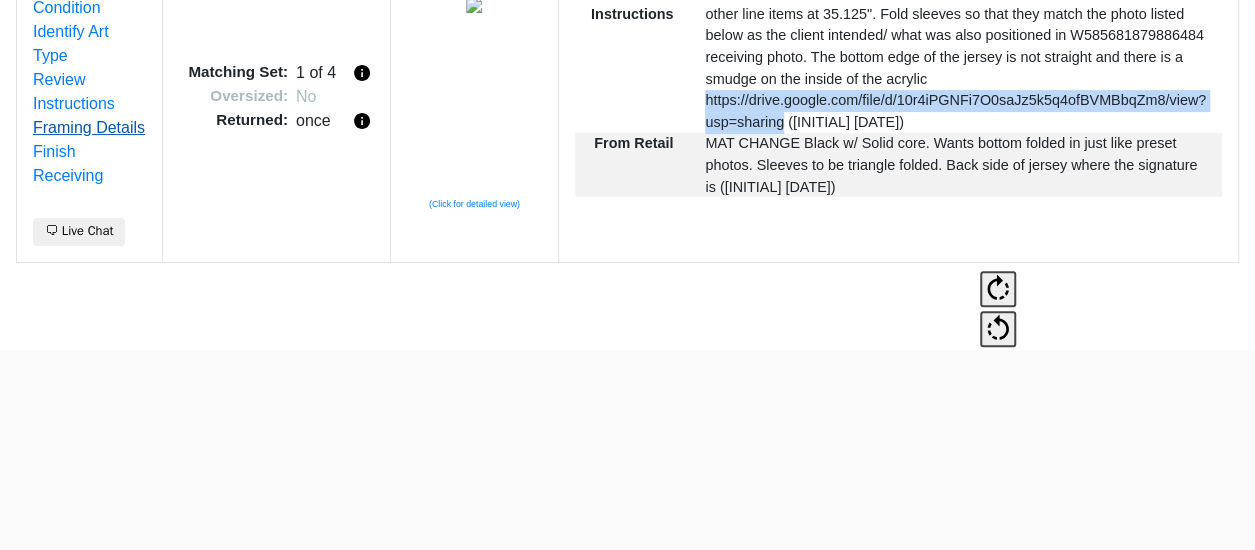 click on "Framing Details" at bounding box center (89, 127) 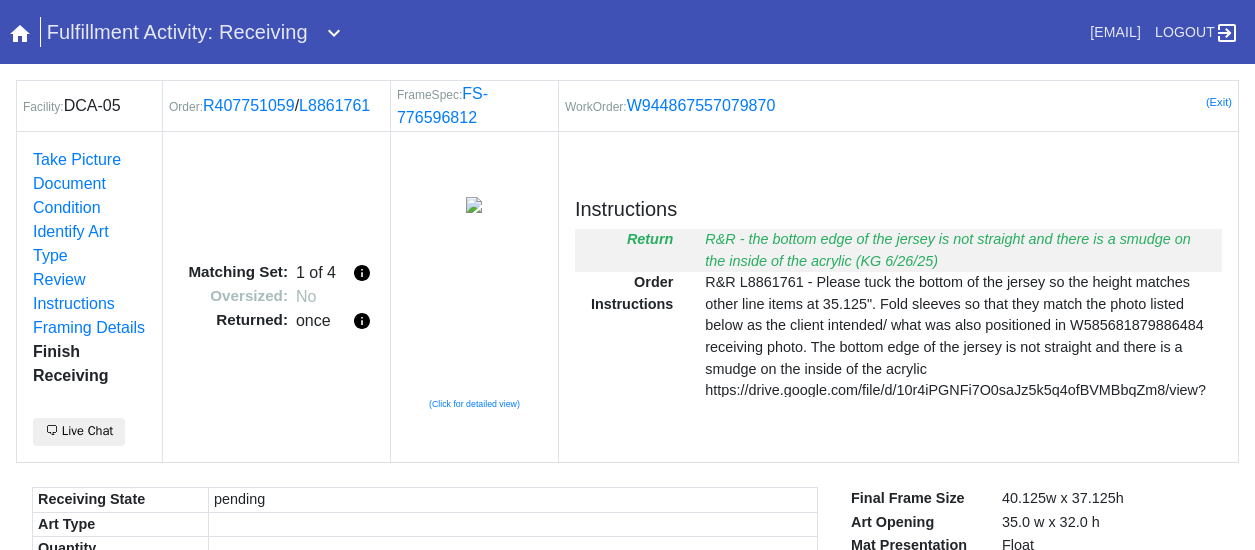 scroll, scrollTop: 0, scrollLeft: 0, axis: both 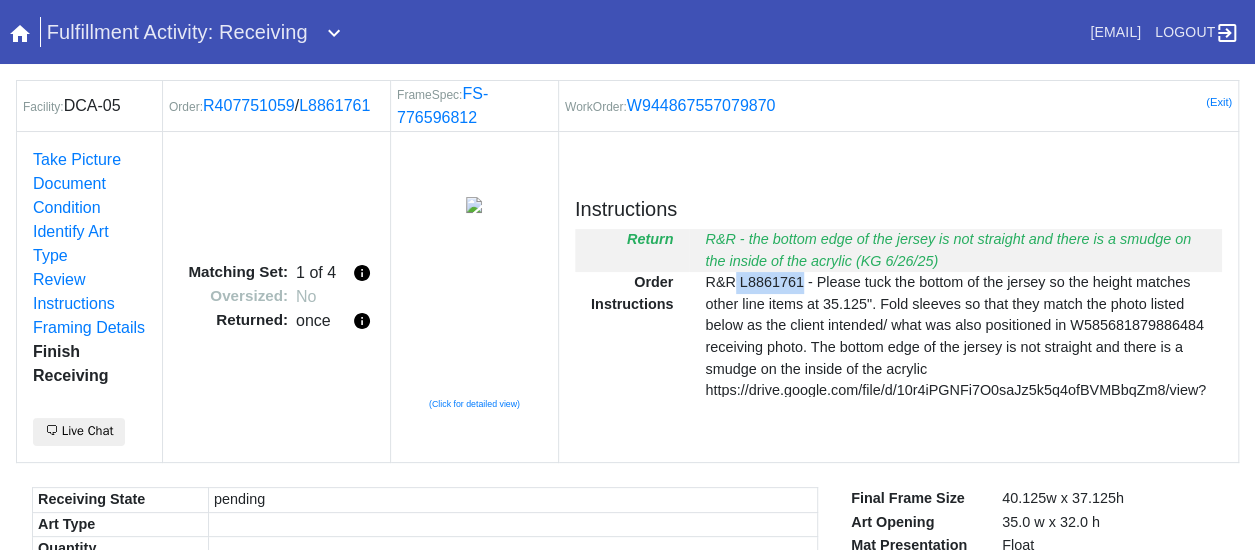 drag, startPoint x: 722, startPoint y: 269, endPoint x: 782, endPoint y: 273, distance: 60.133186 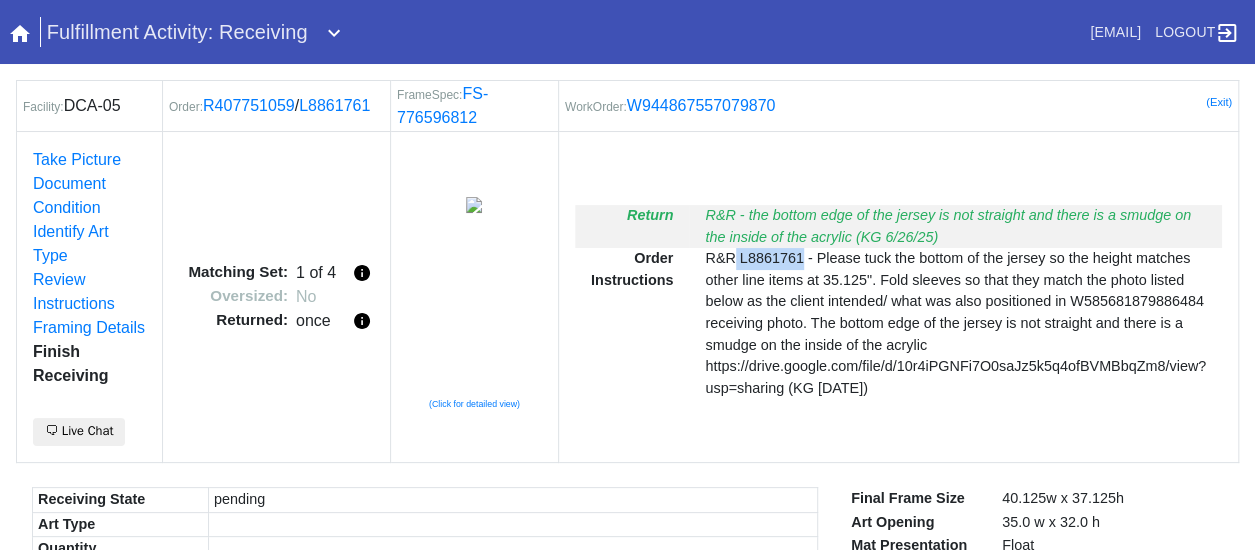 scroll, scrollTop: 90, scrollLeft: 0, axis: vertical 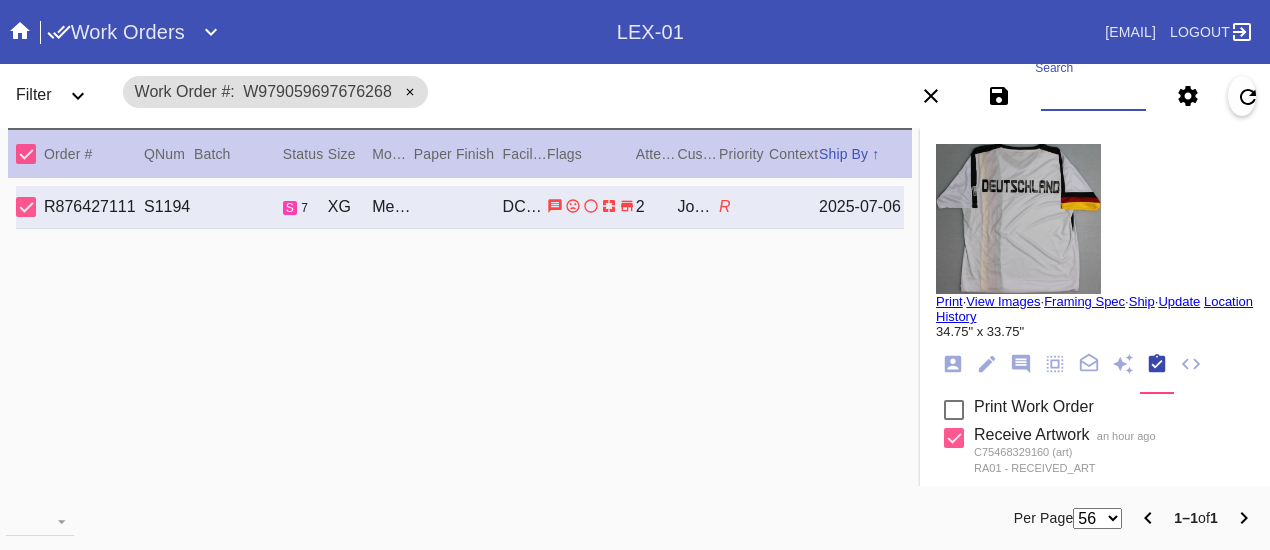 click on "Search" at bounding box center (1093, 96) 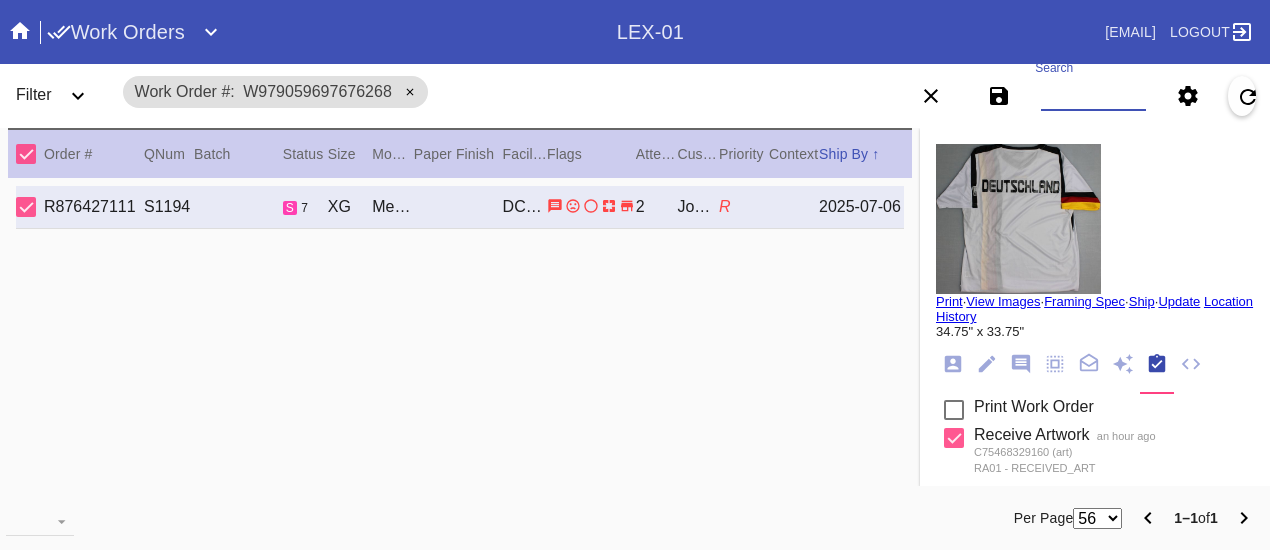 paste on "L8861761" 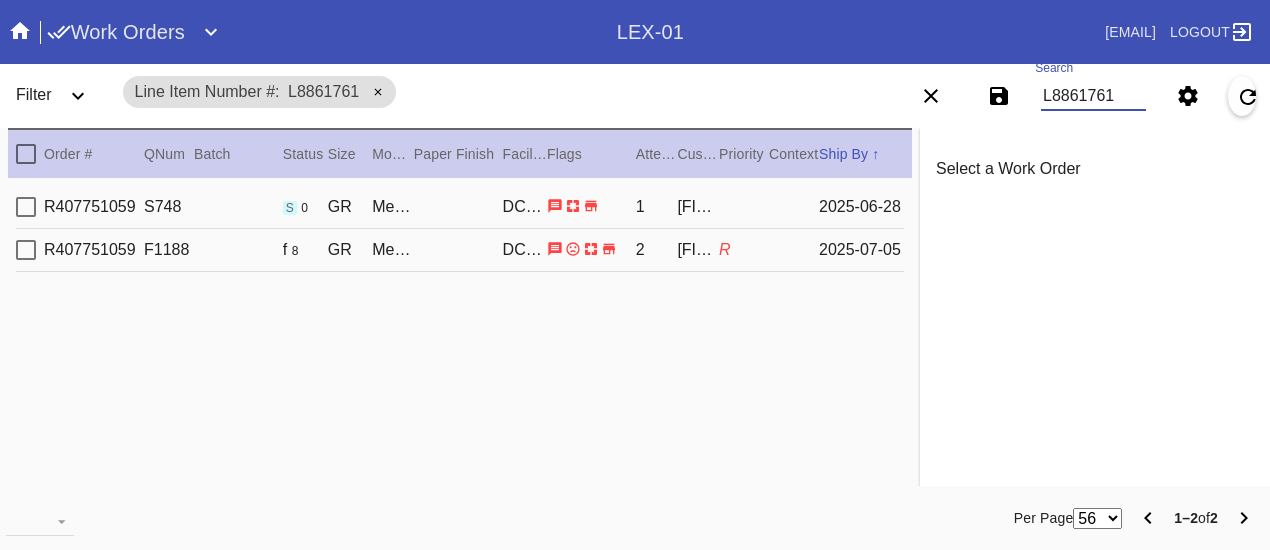 type on "L8861761" 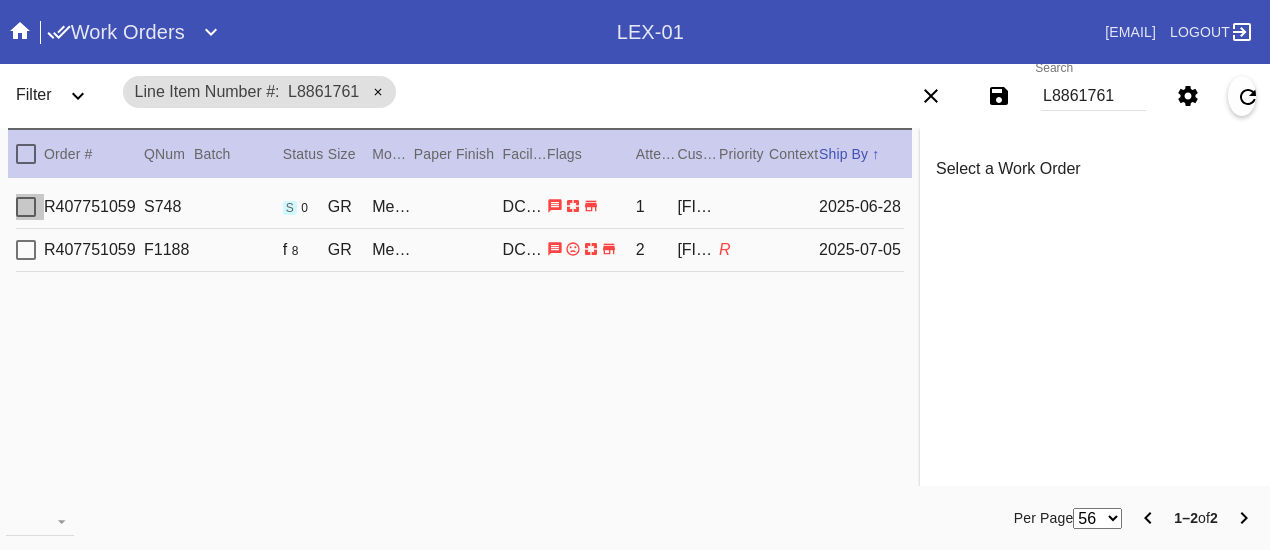 click at bounding box center [26, 207] 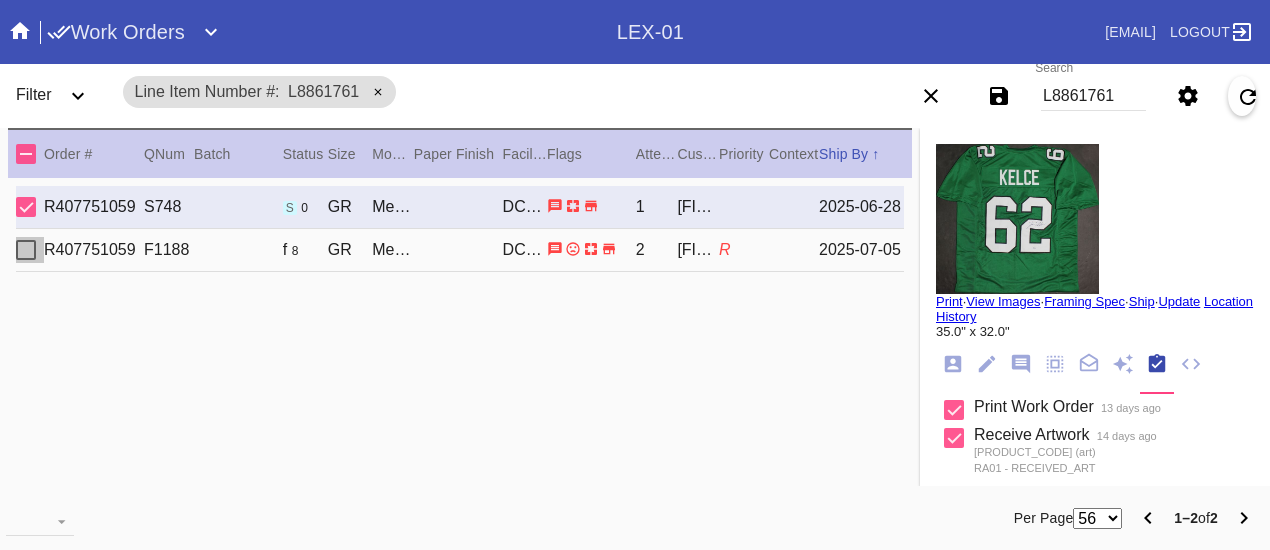 click at bounding box center (26, 250) 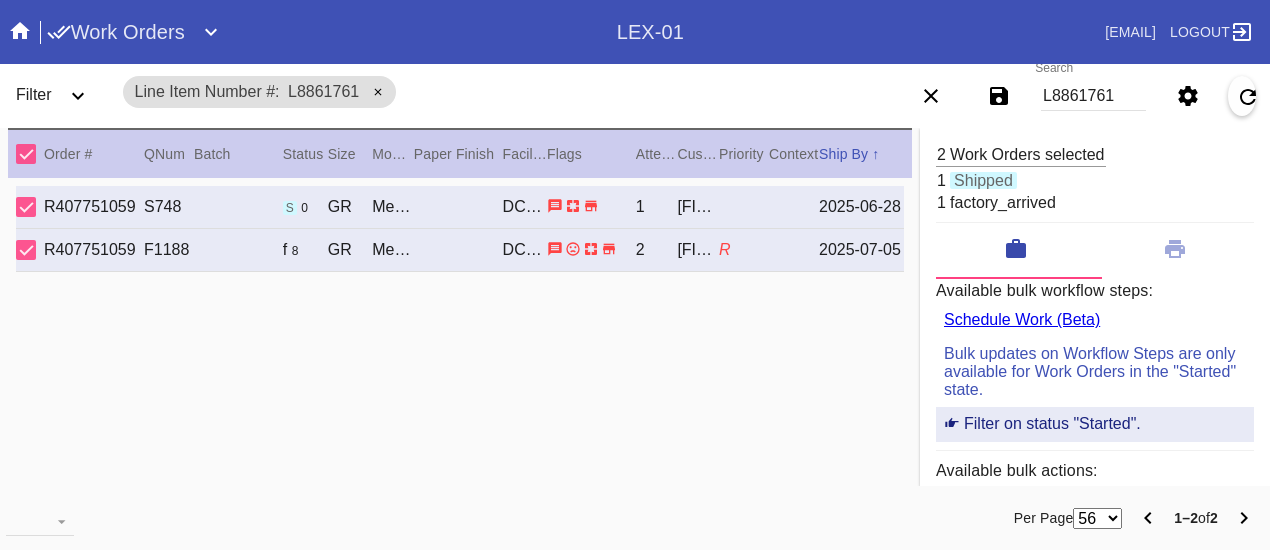 click at bounding box center [26, 207] 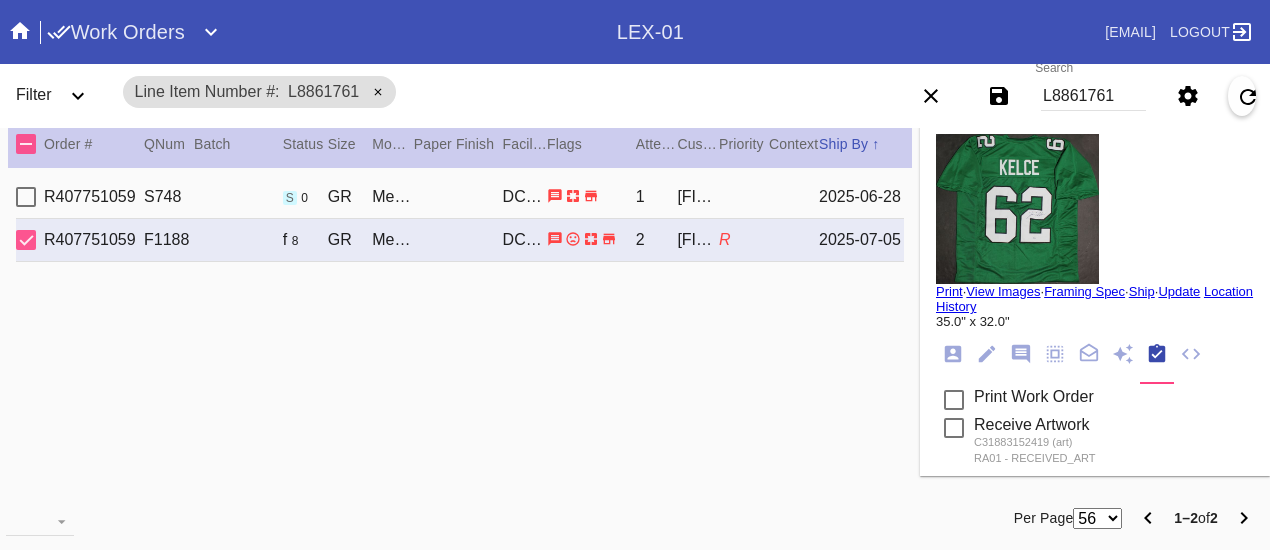 scroll, scrollTop: 0, scrollLeft: 0, axis: both 